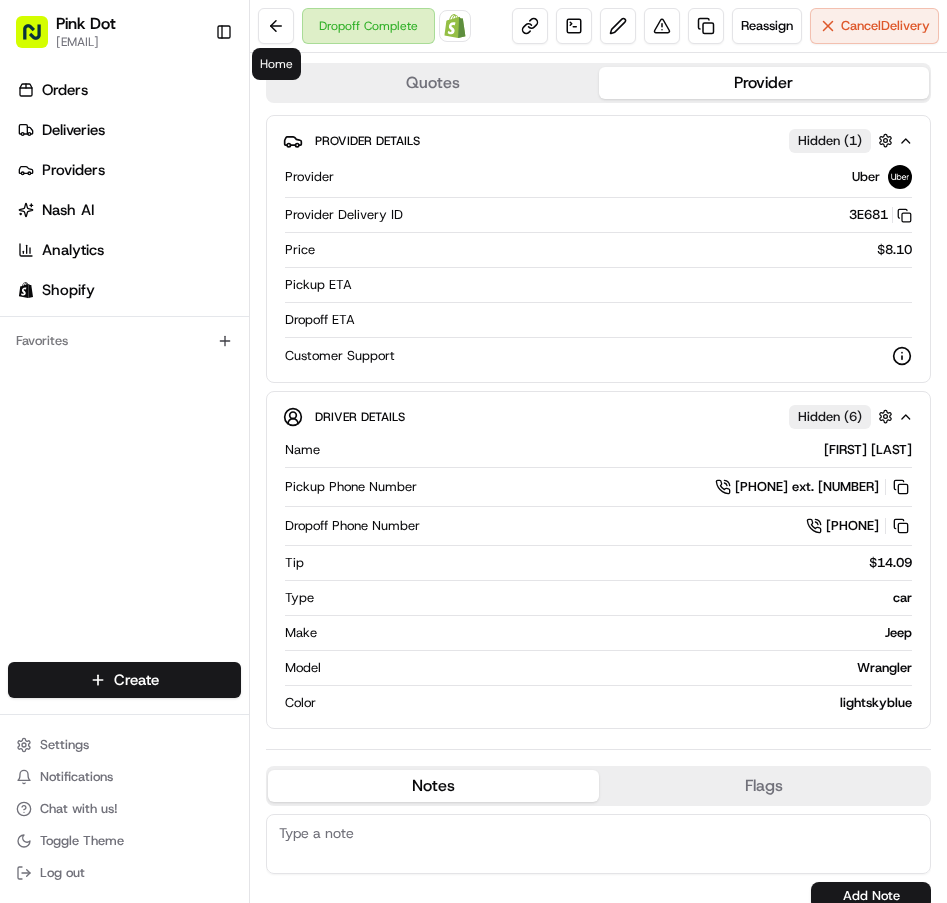 scroll, scrollTop: 0, scrollLeft: 0, axis: both 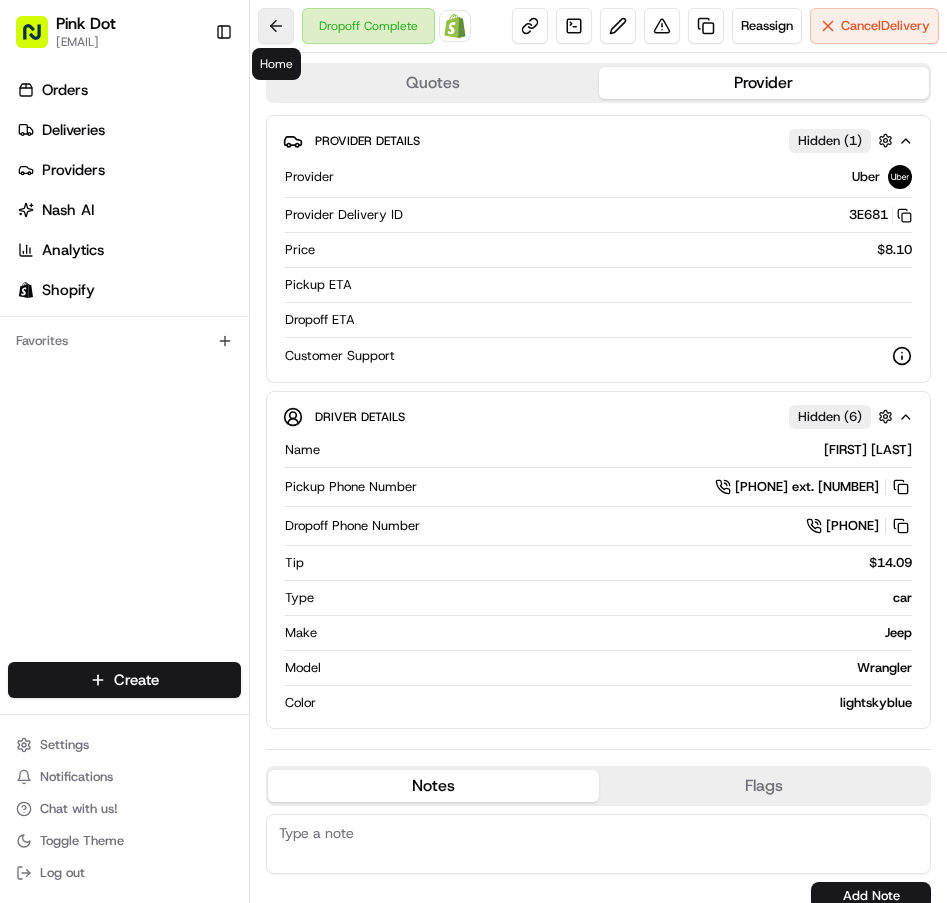 click at bounding box center (276, 26) 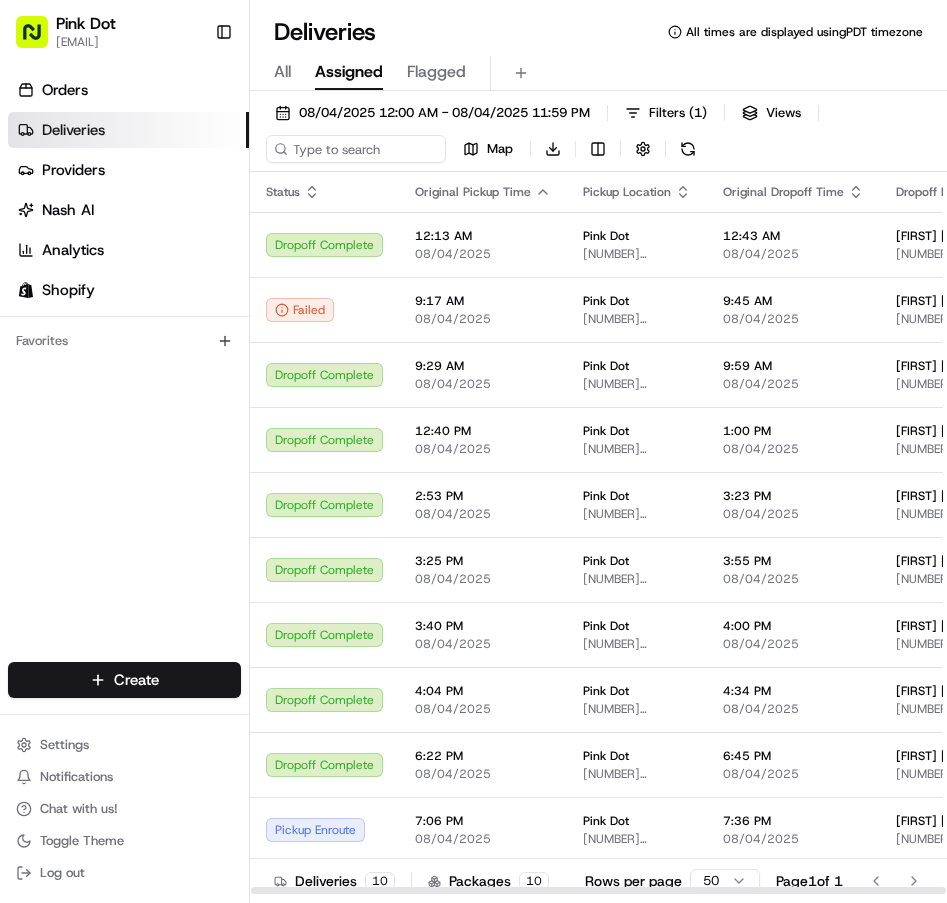 click 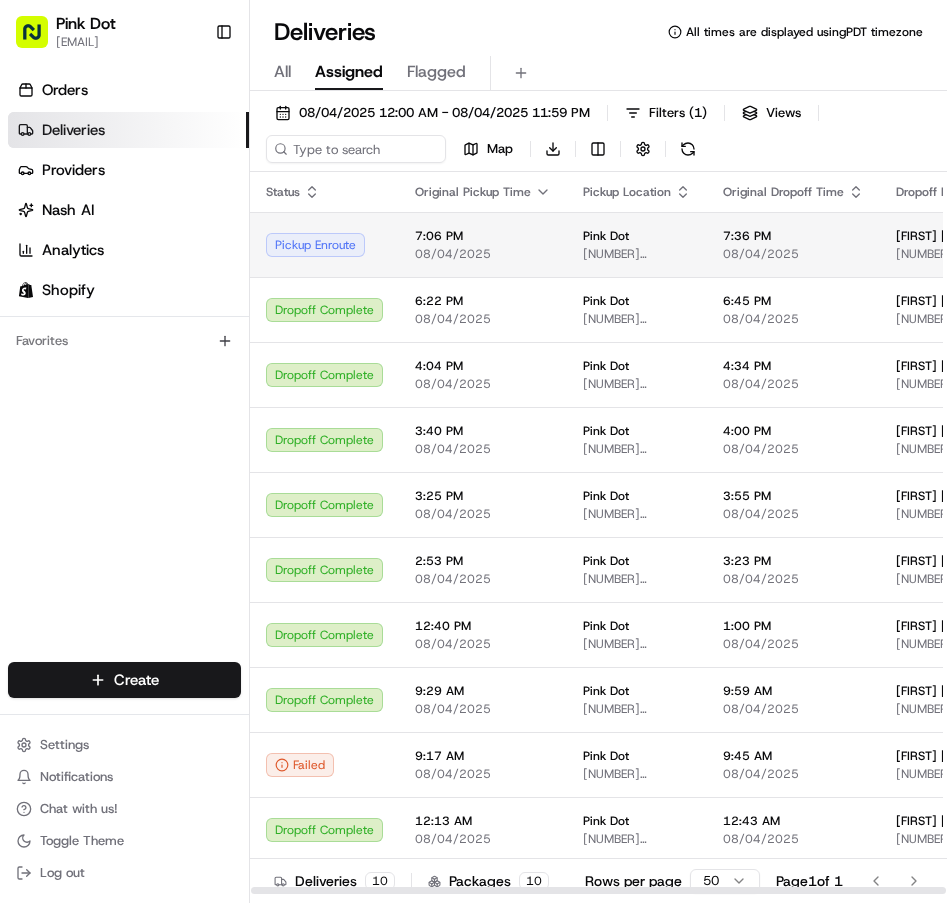 click on "7:06 PM" at bounding box center [483, 236] 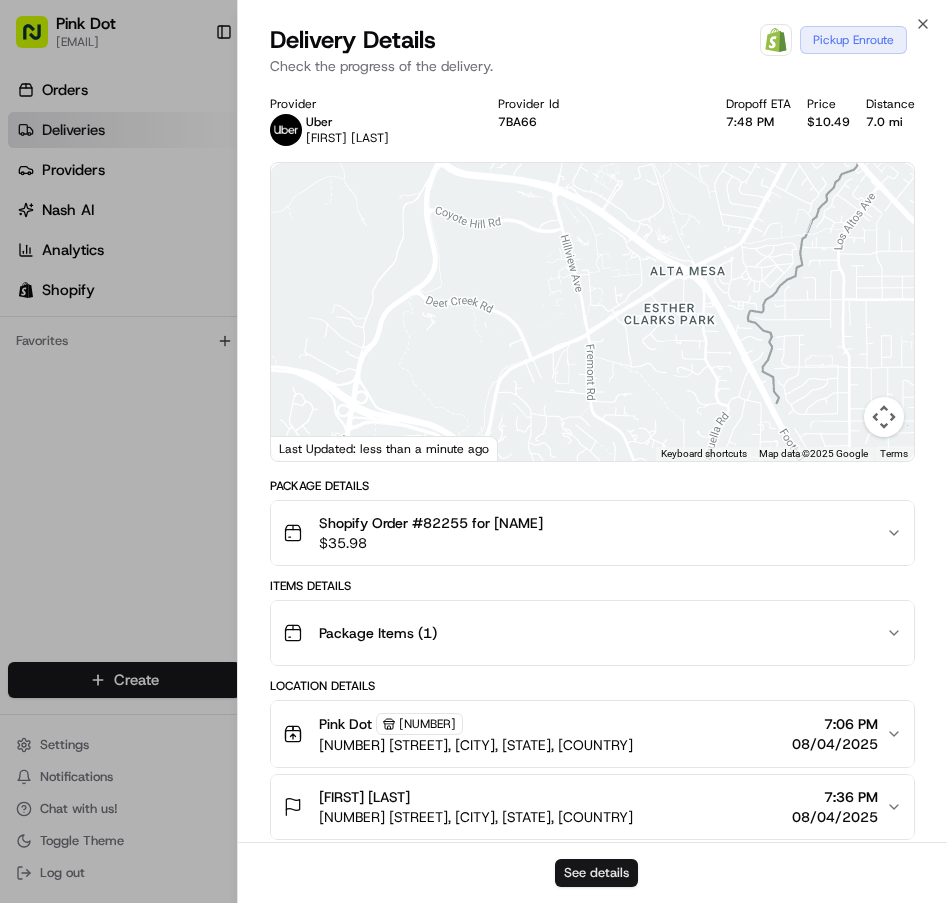 click on "See details" at bounding box center (596, 873) 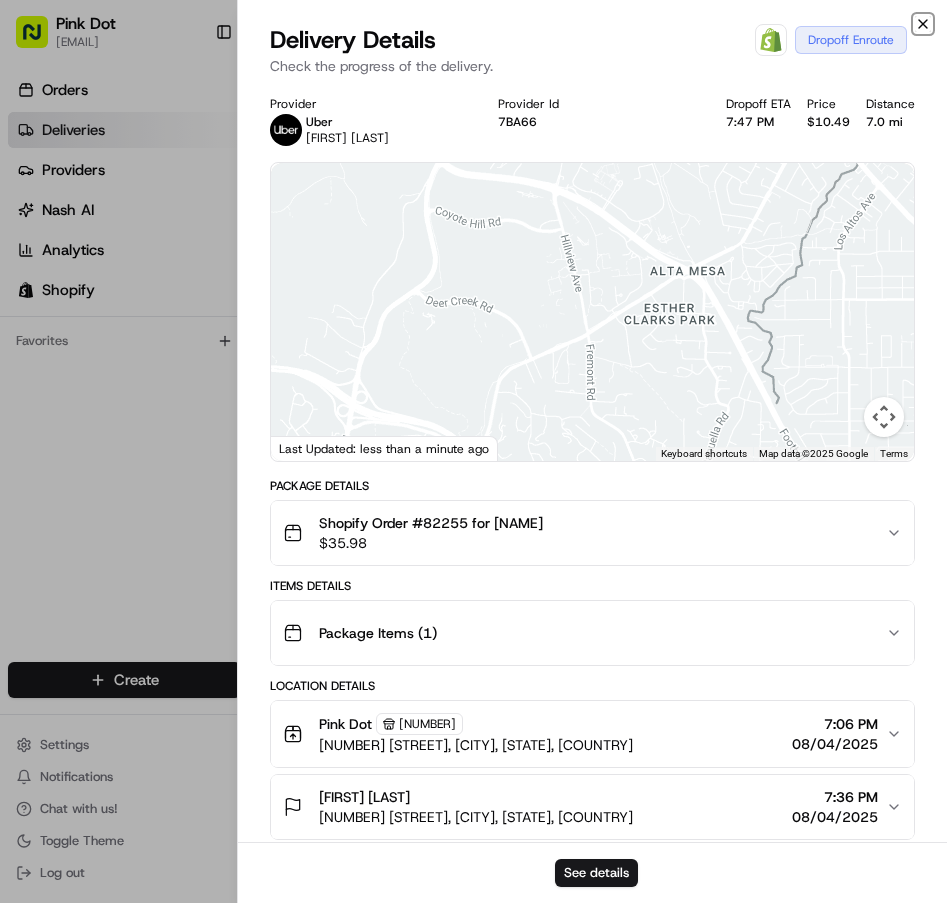 click 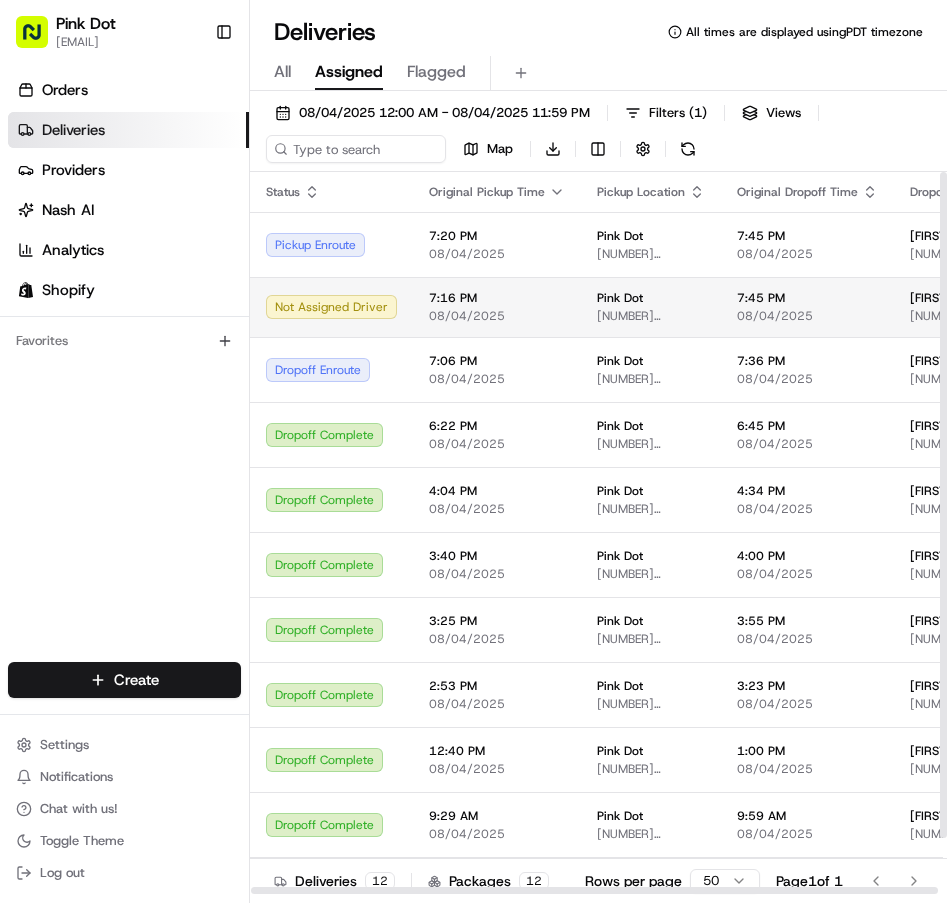 click on "Not Assigned Driver" at bounding box center [331, 307] 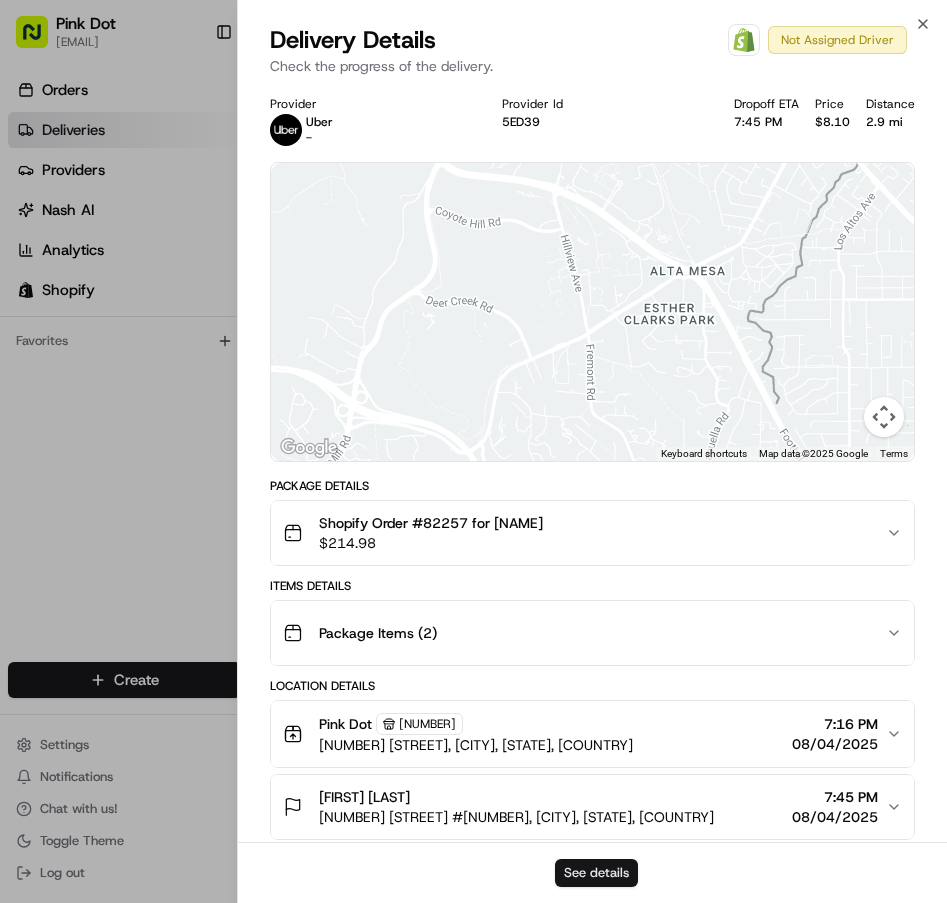 click on "See details" at bounding box center (596, 873) 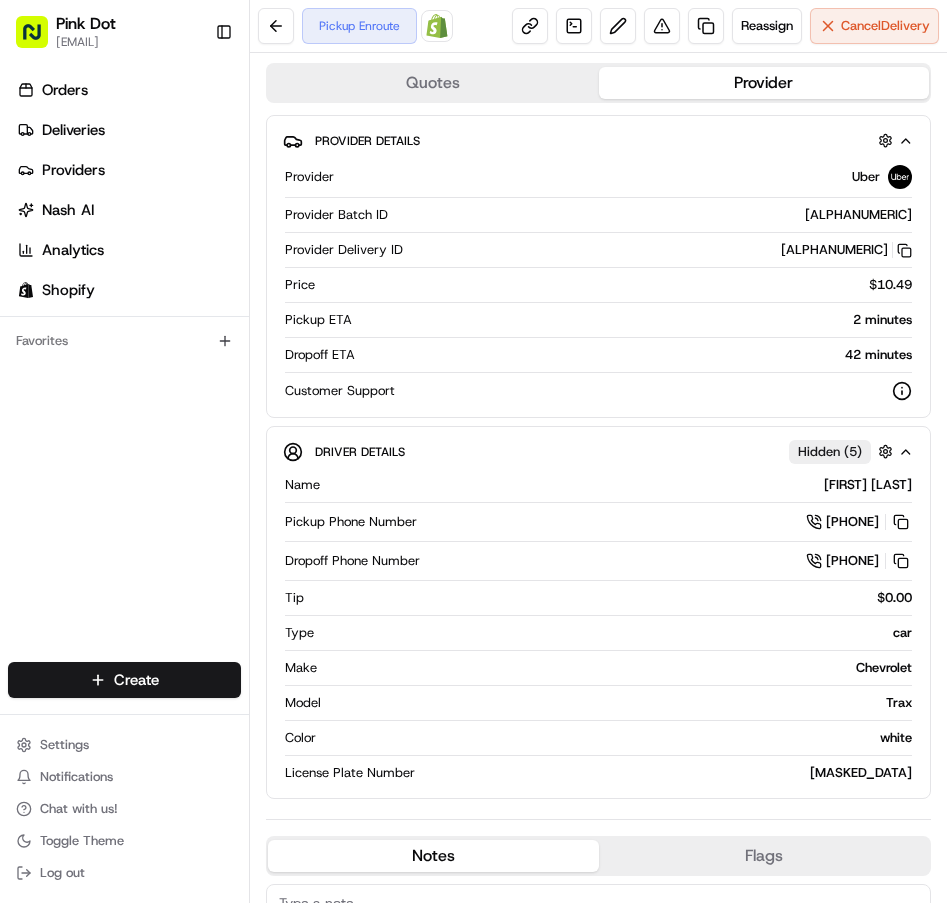 scroll, scrollTop: 0, scrollLeft: 0, axis: both 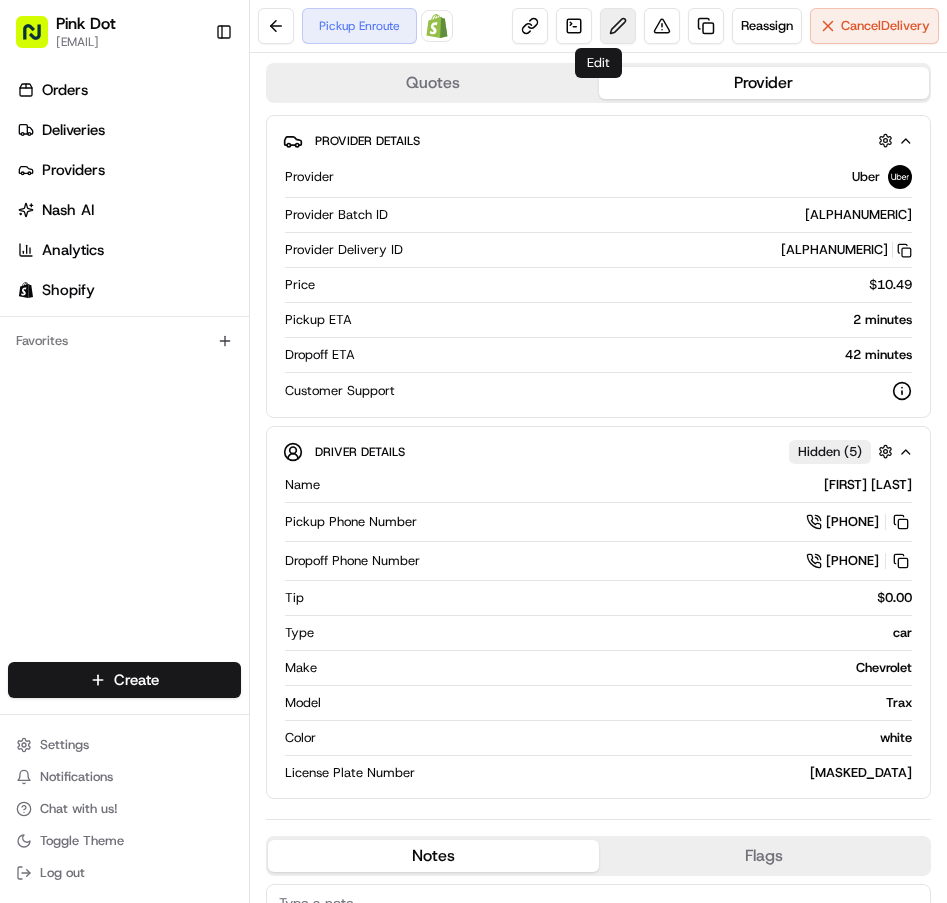 click at bounding box center [618, 26] 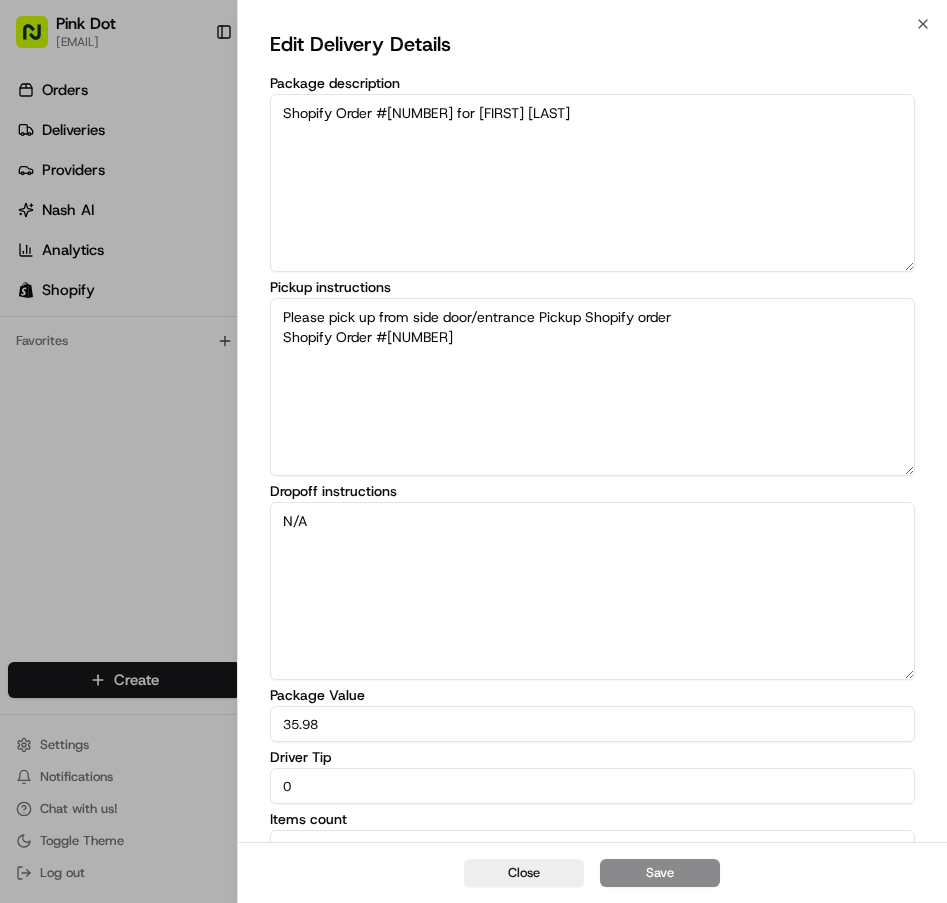click on "0" at bounding box center (592, 786) 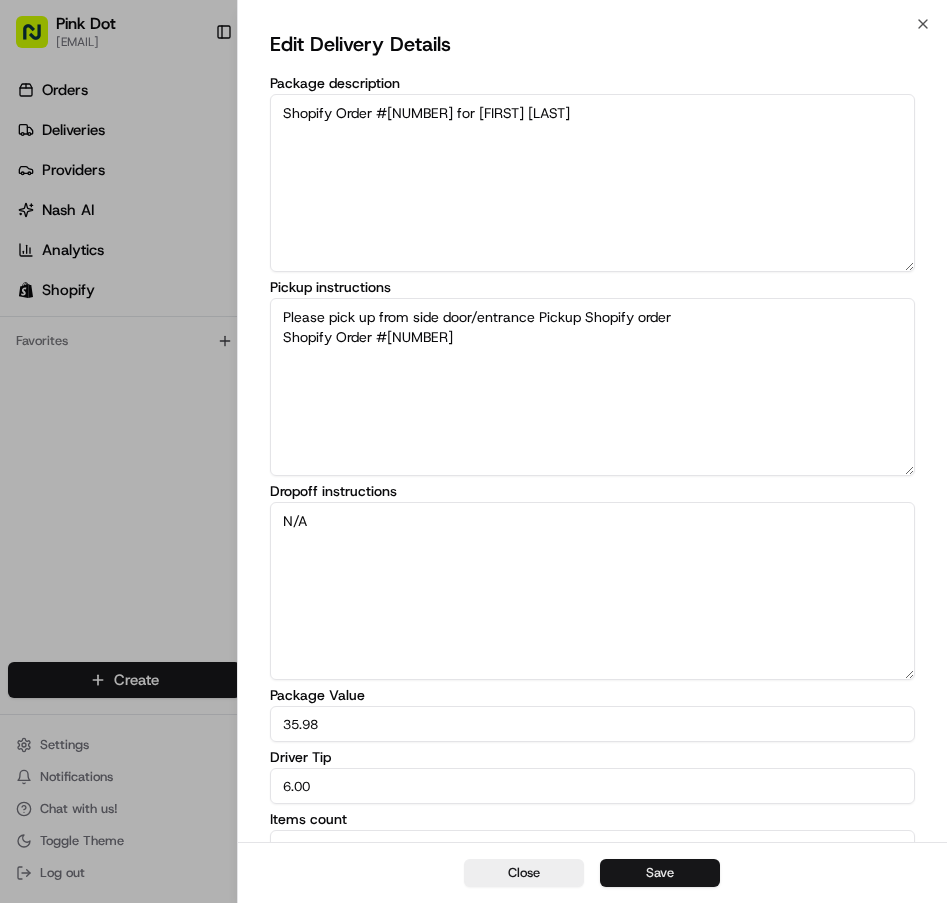 type on "6.00" 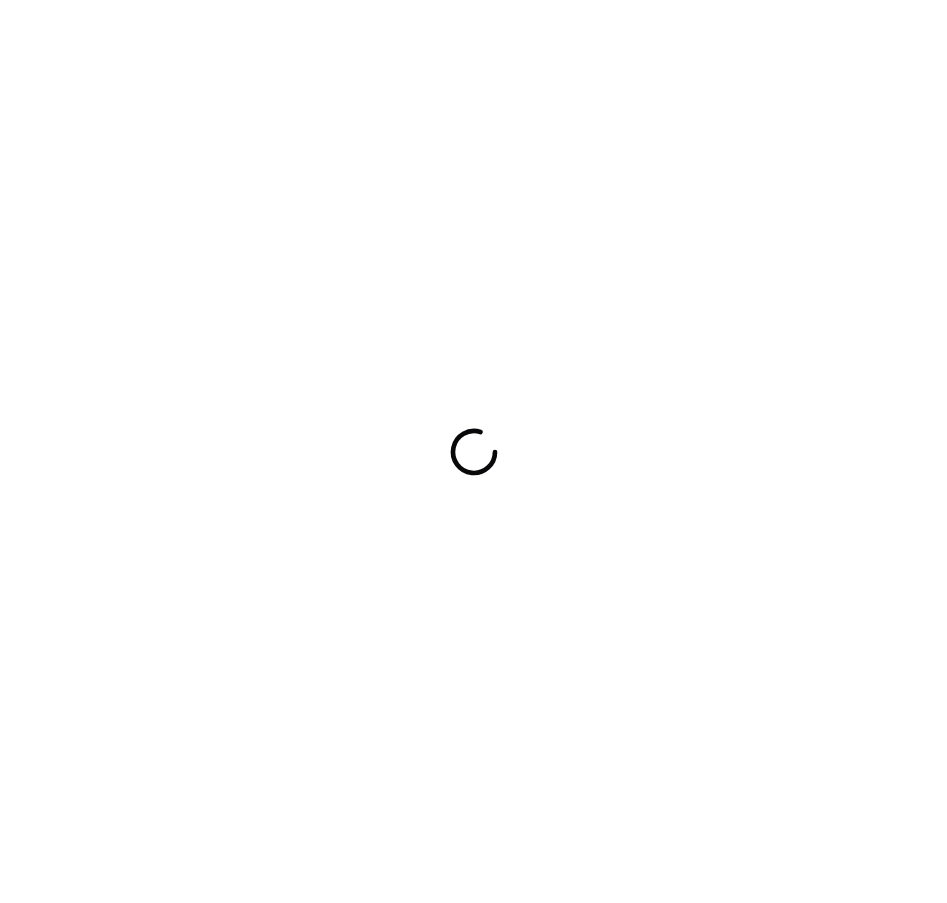scroll, scrollTop: 0, scrollLeft: 0, axis: both 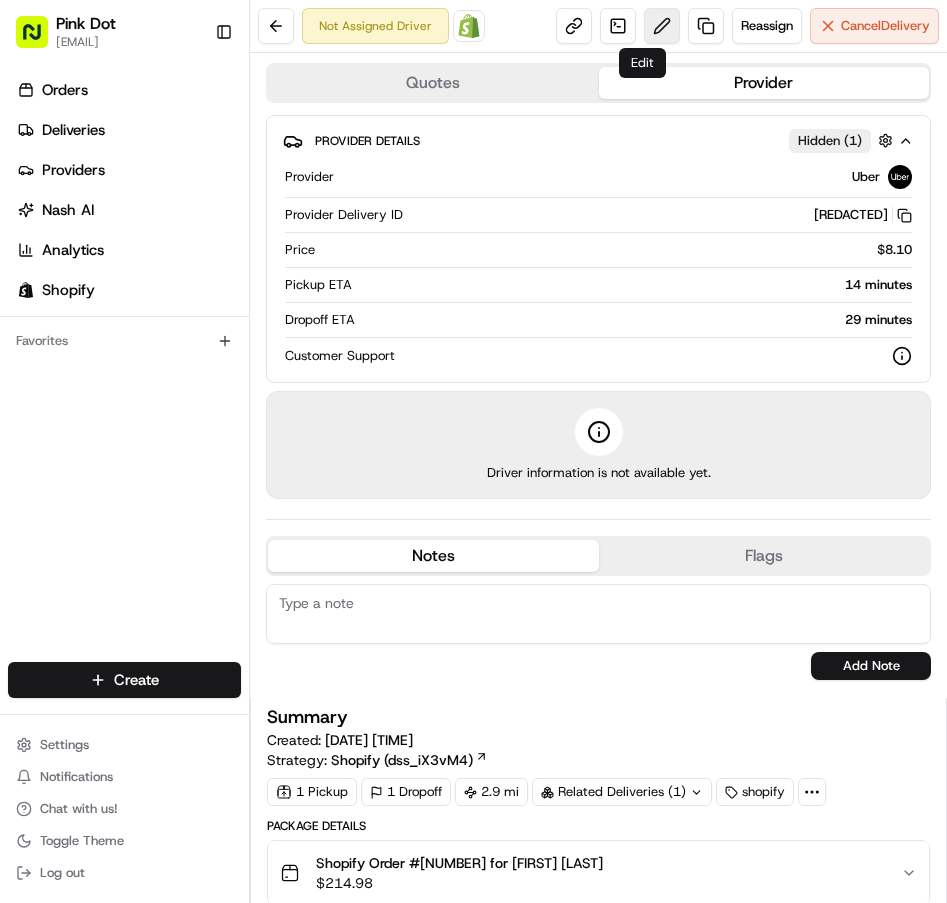 click at bounding box center [662, 26] 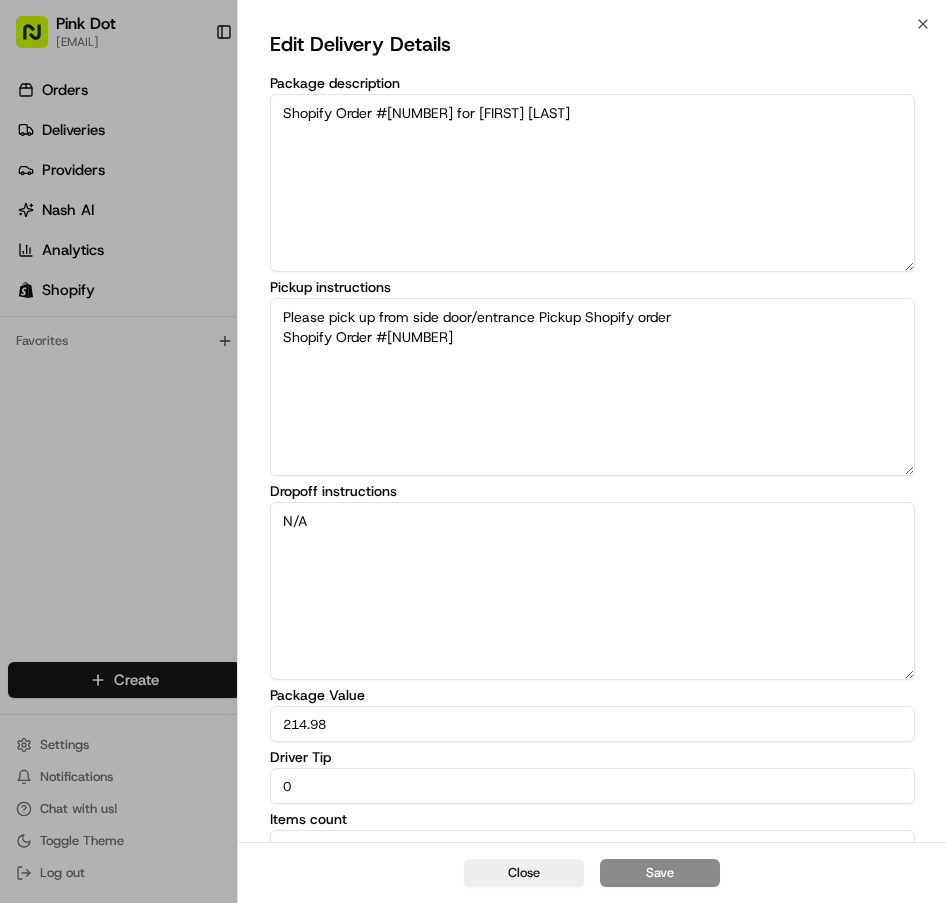 click on "0" at bounding box center (592, 786) 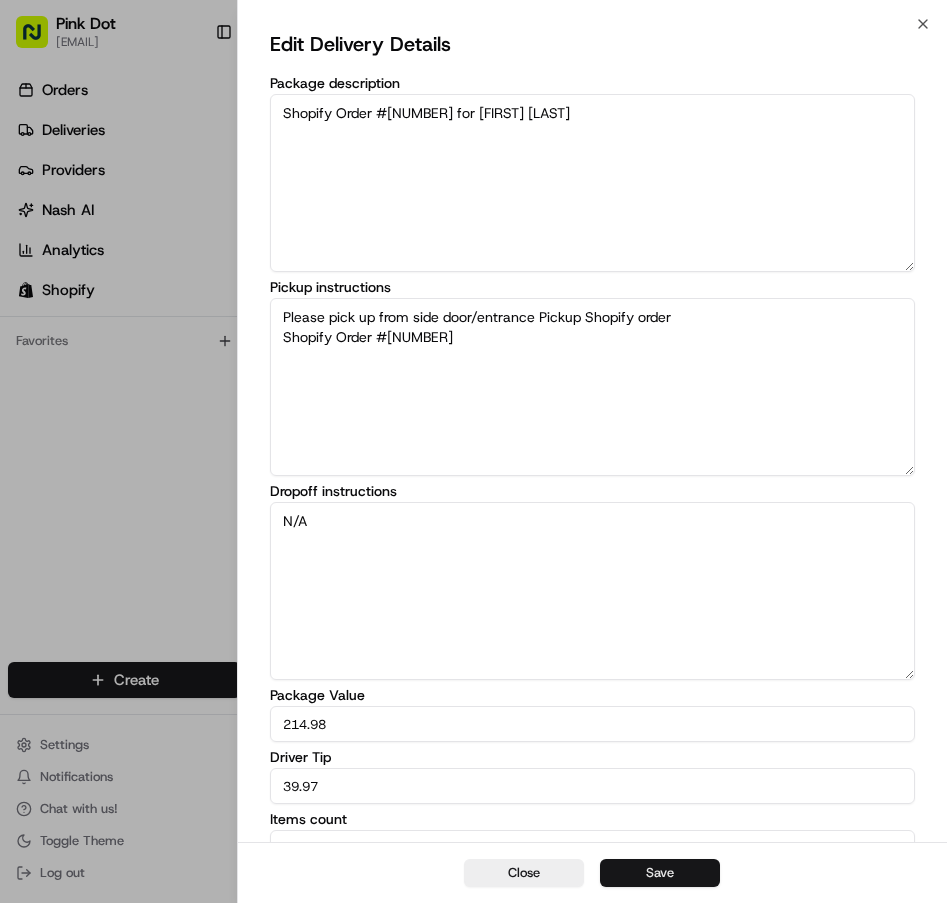 type on "39.97" 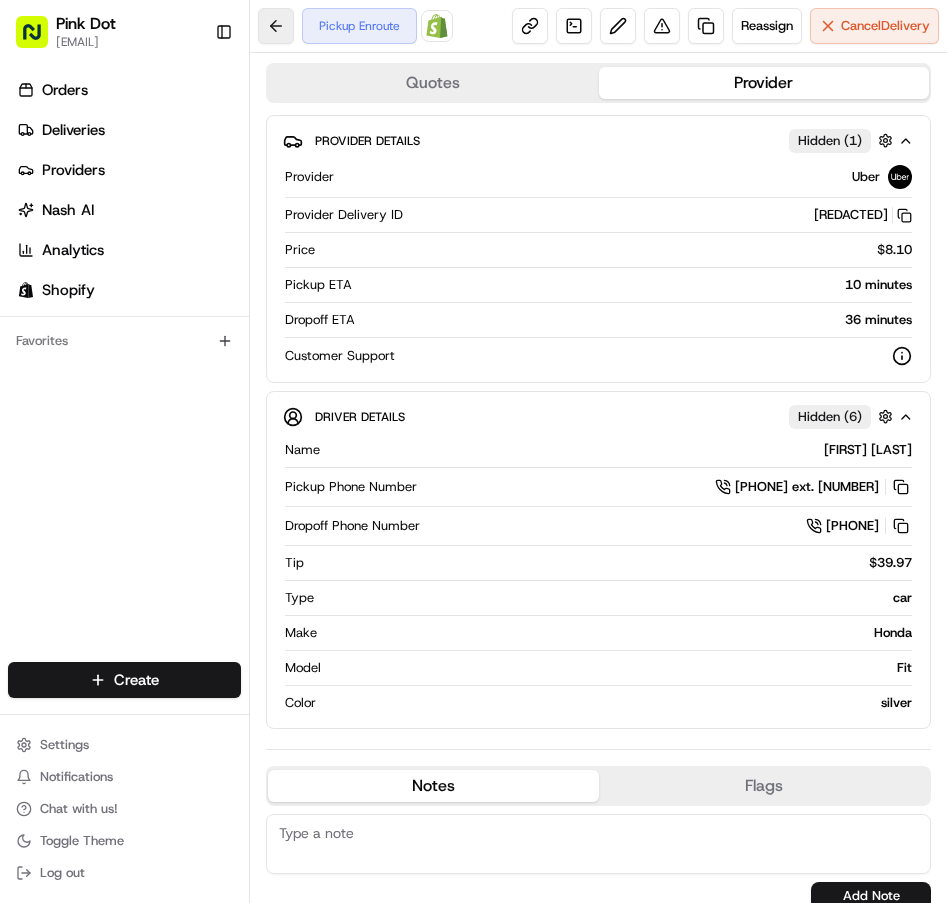 click at bounding box center (276, 26) 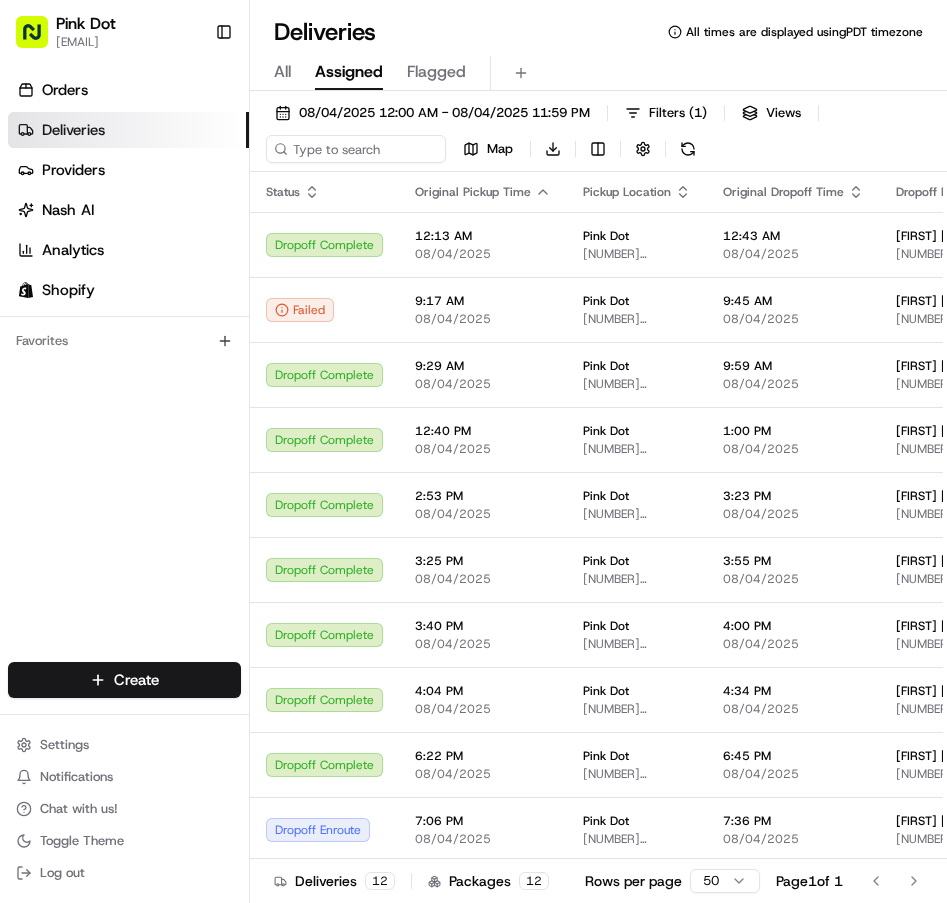click 